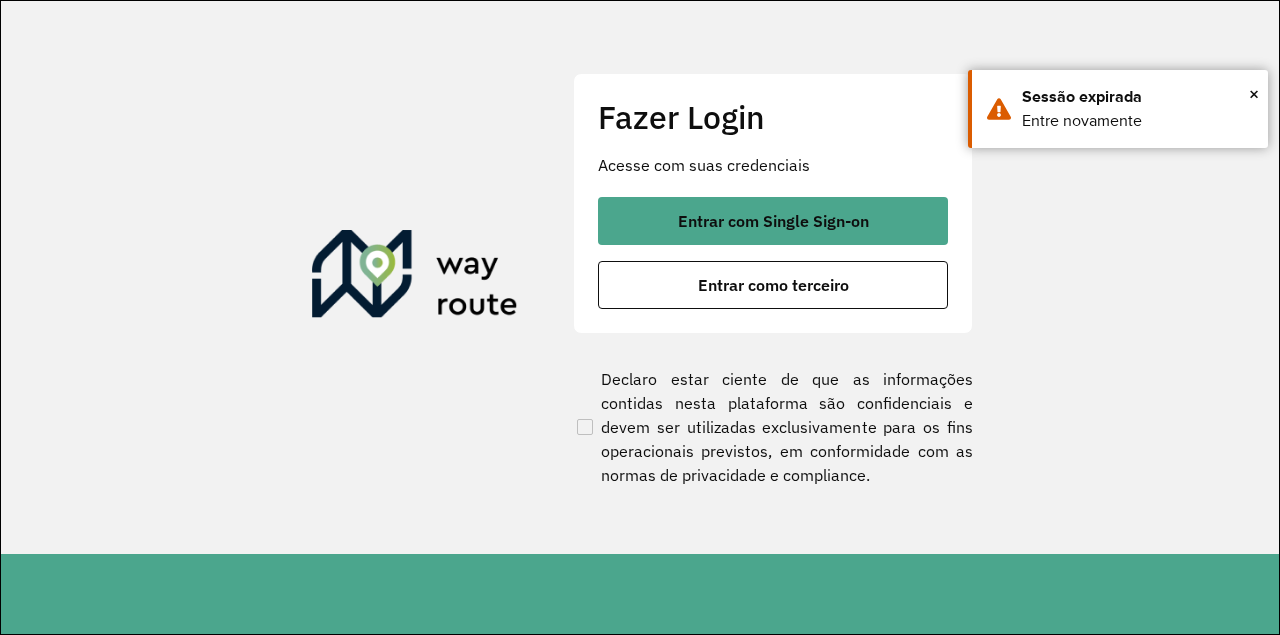 scroll, scrollTop: 0, scrollLeft: 0, axis: both 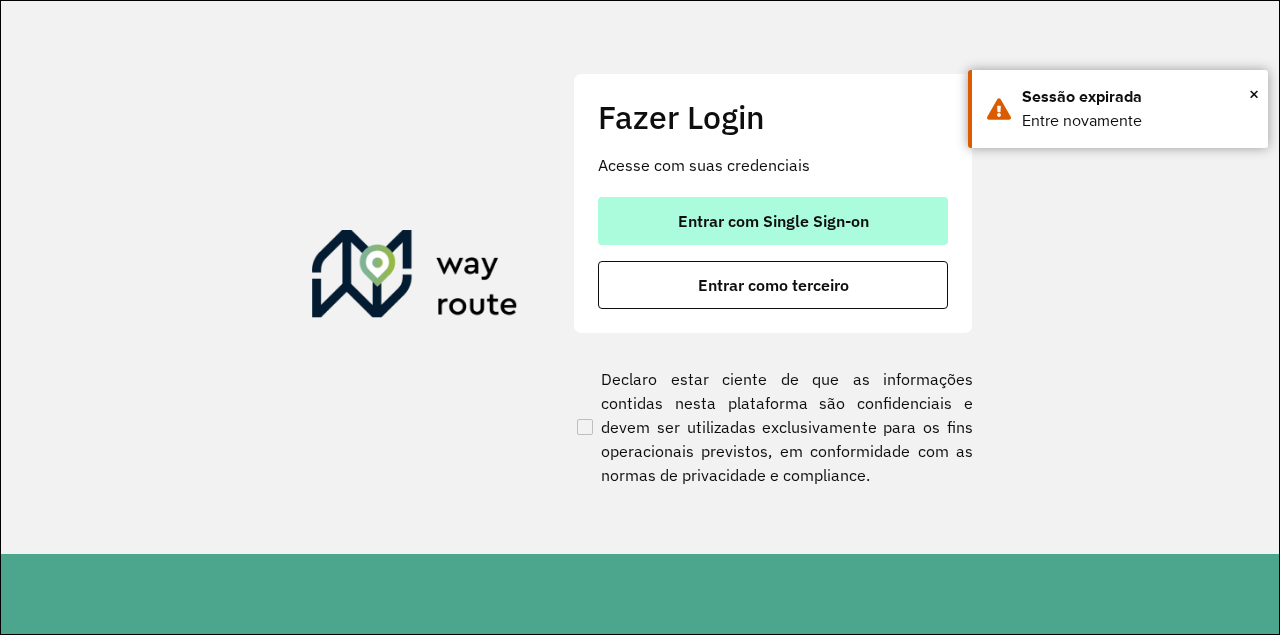 click on "Entrar com Single Sign-on" at bounding box center (773, 221) 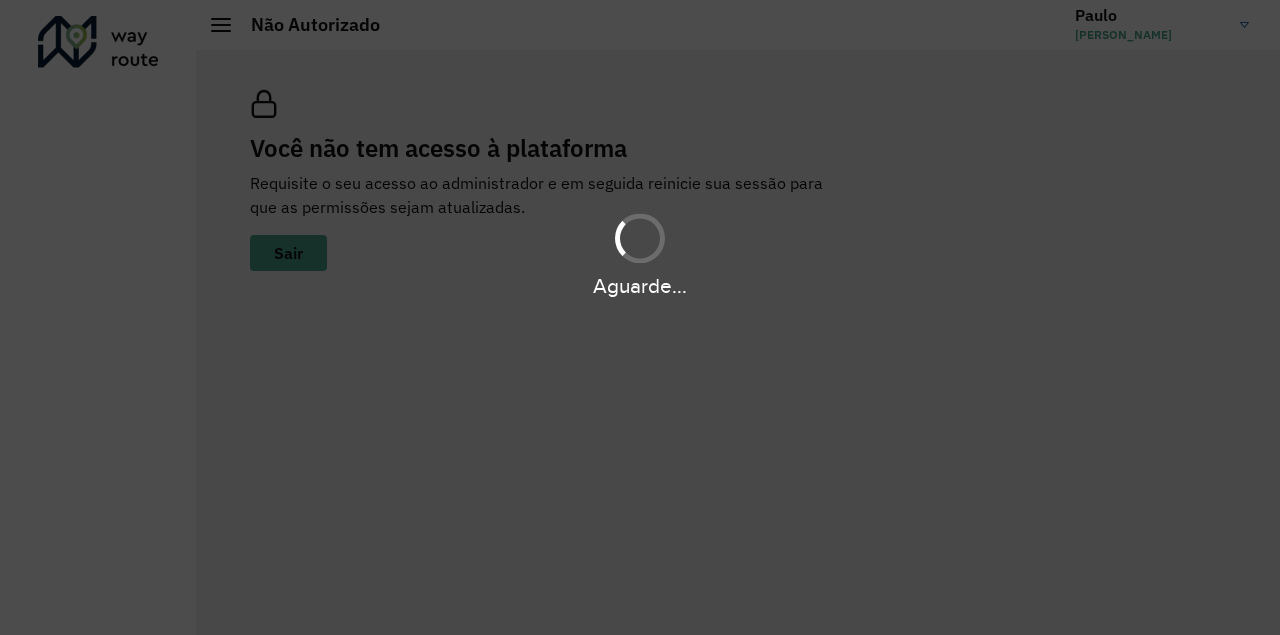 scroll, scrollTop: 0, scrollLeft: 0, axis: both 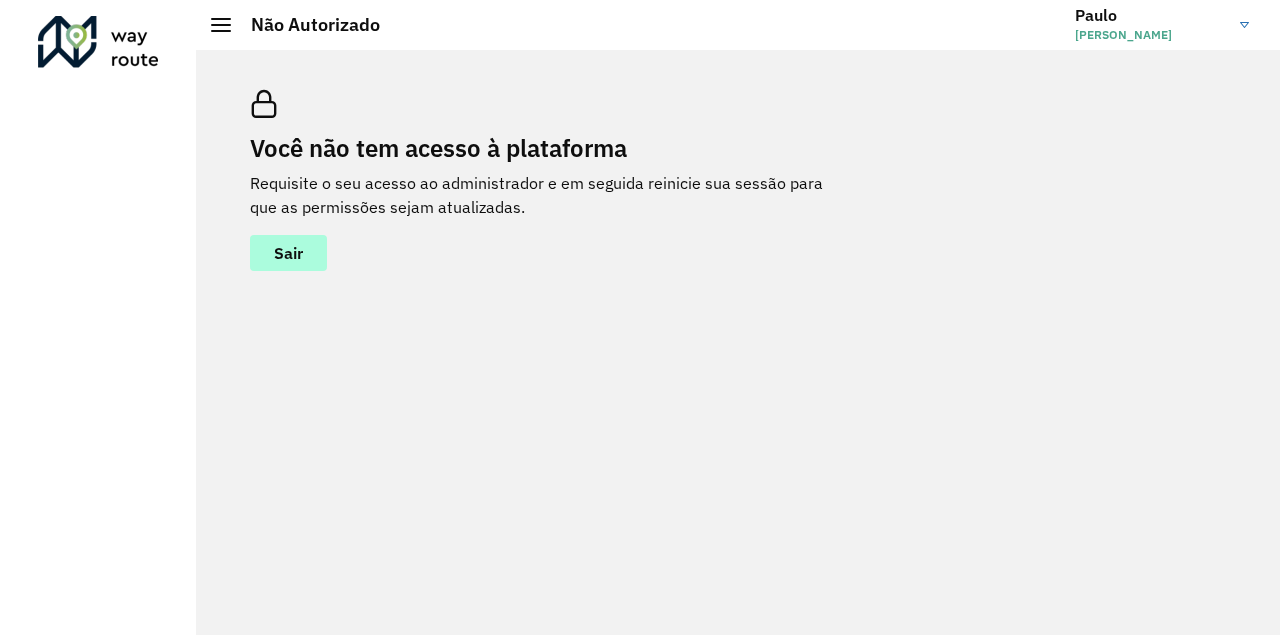 click on "Sair" at bounding box center [288, 253] 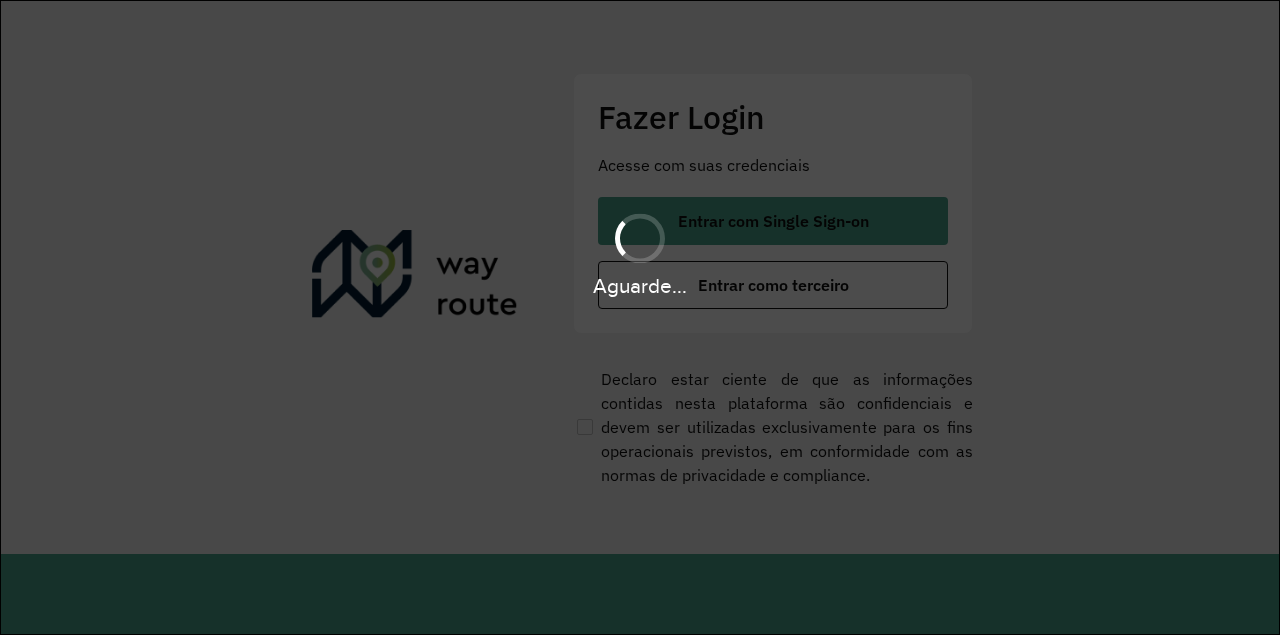 scroll, scrollTop: 0, scrollLeft: 0, axis: both 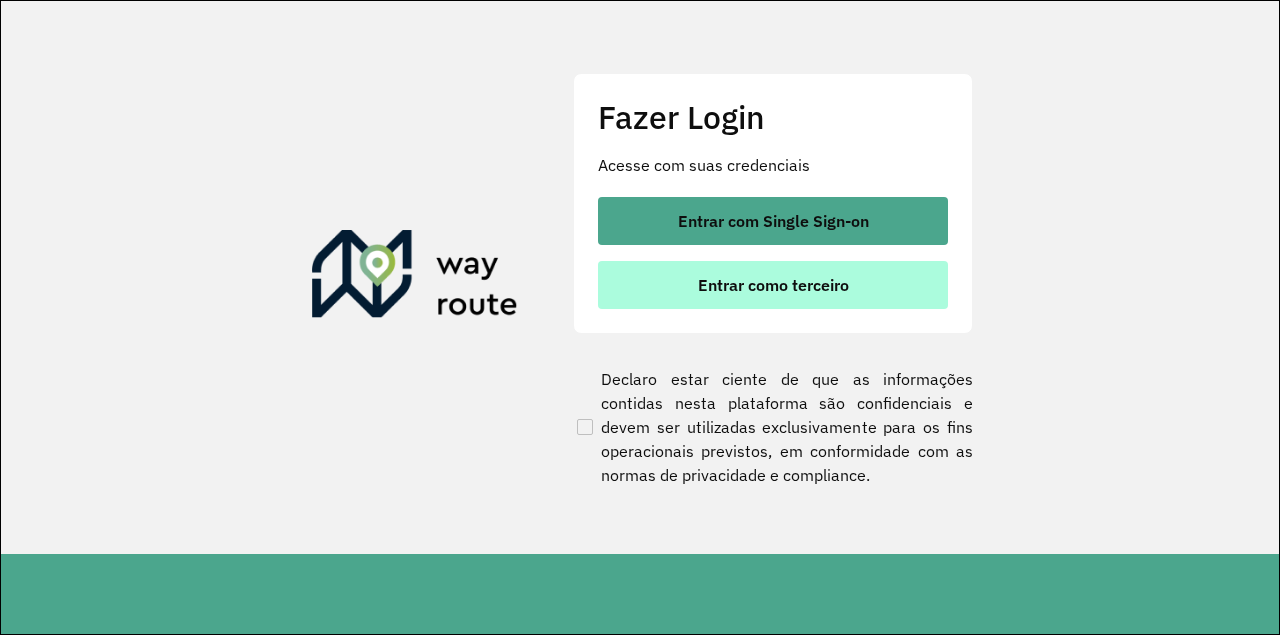 click on "Entrar como terceiro" at bounding box center (773, 285) 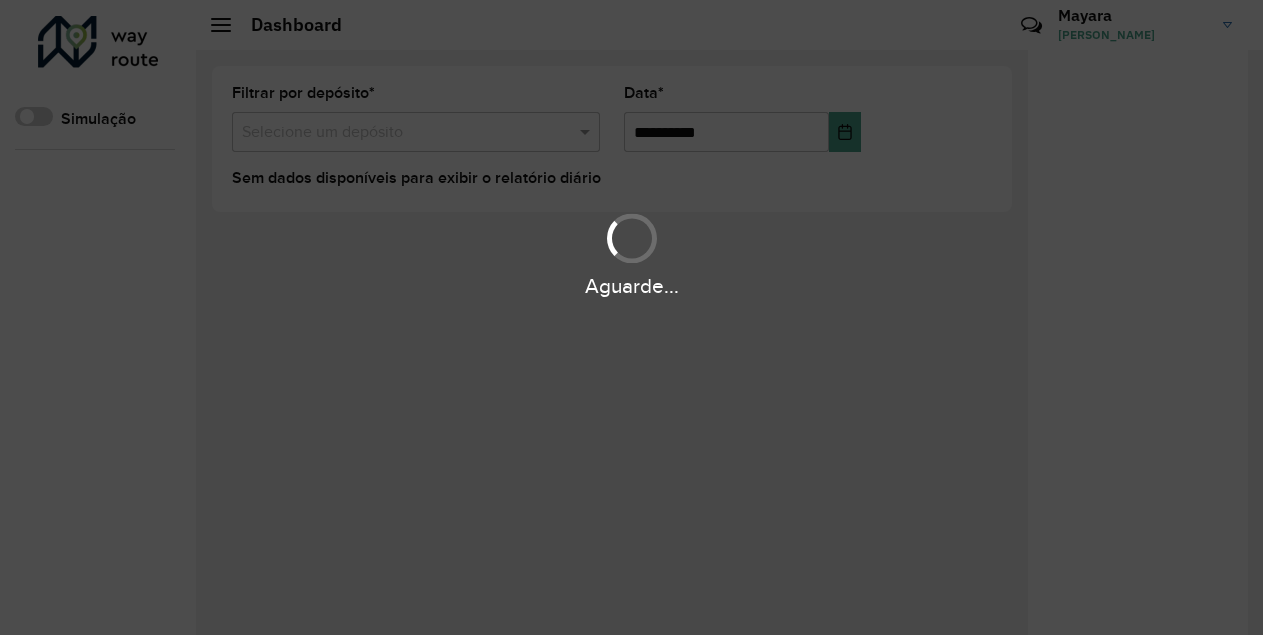 scroll, scrollTop: 0, scrollLeft: 0, axis: both 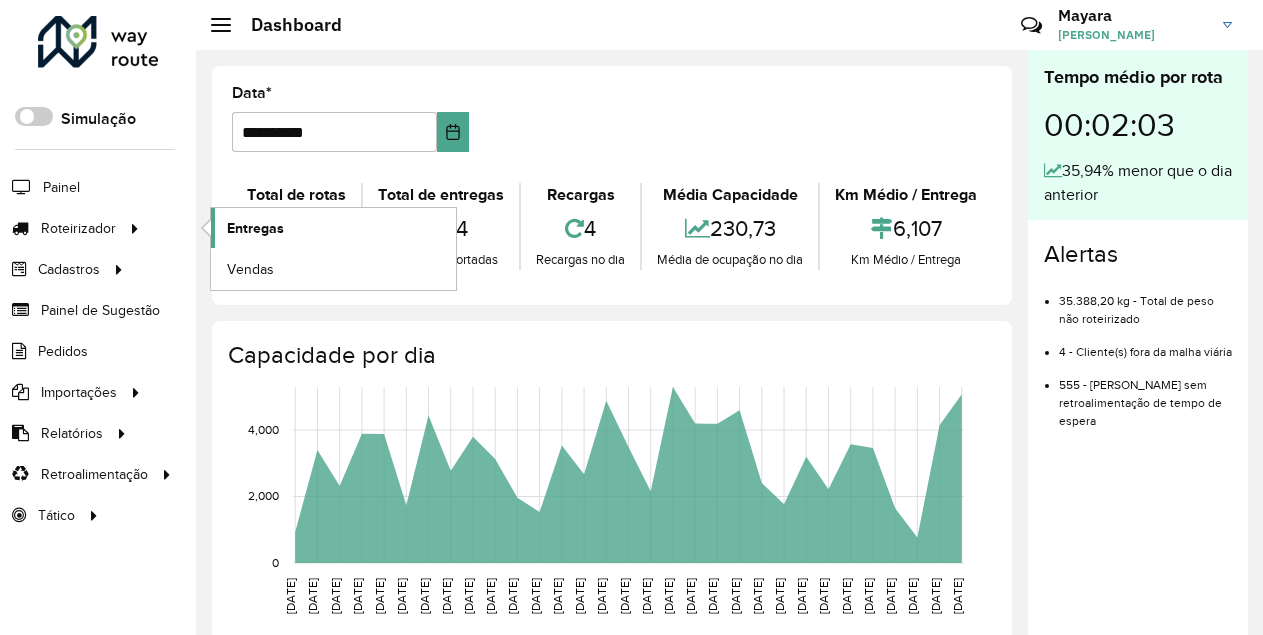 click on "Entregas" 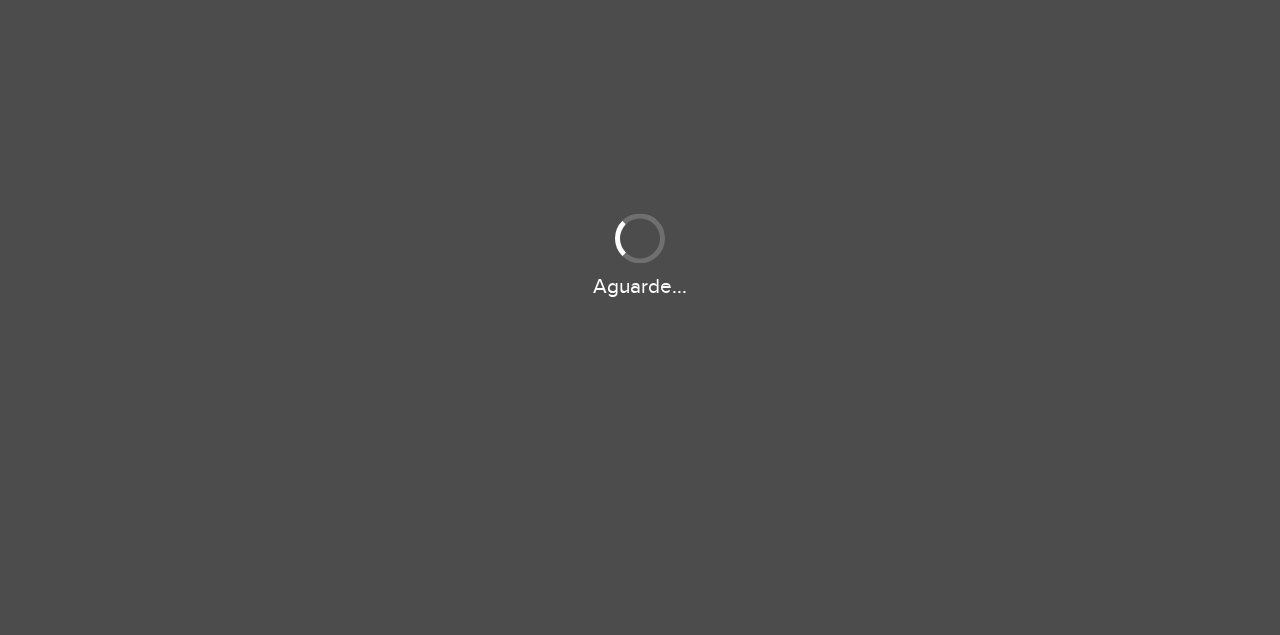 scroll, scrollTop: 0, scrollLeft: 0, axis: both 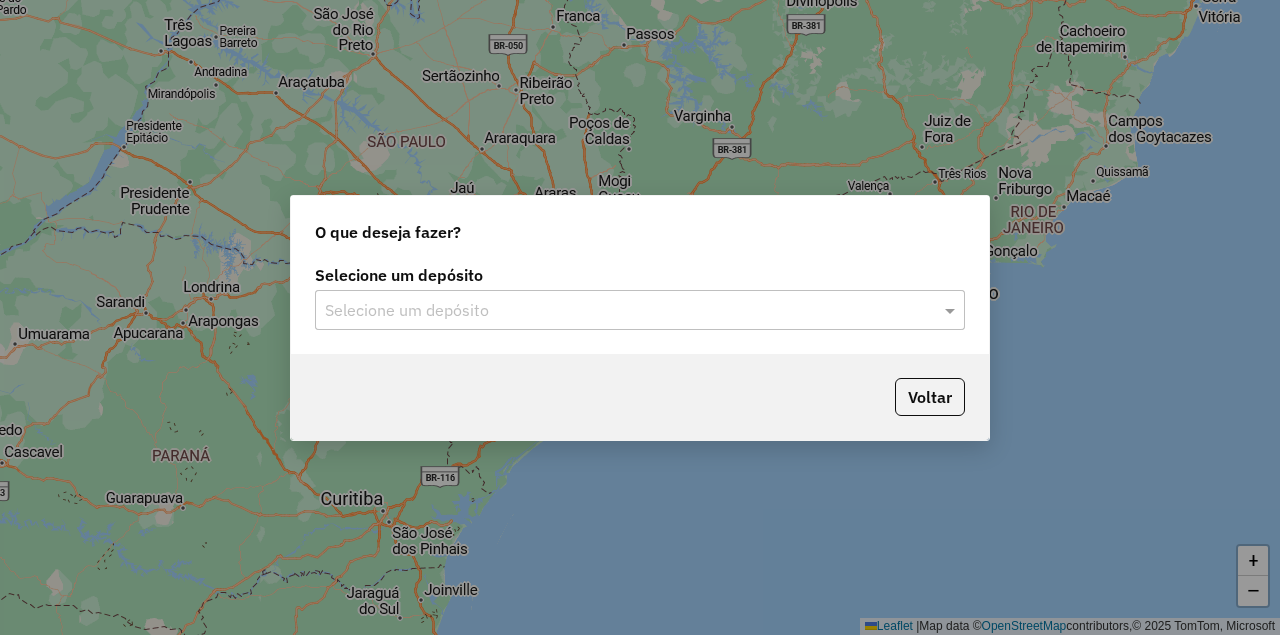 click on "Selecione um depósito" 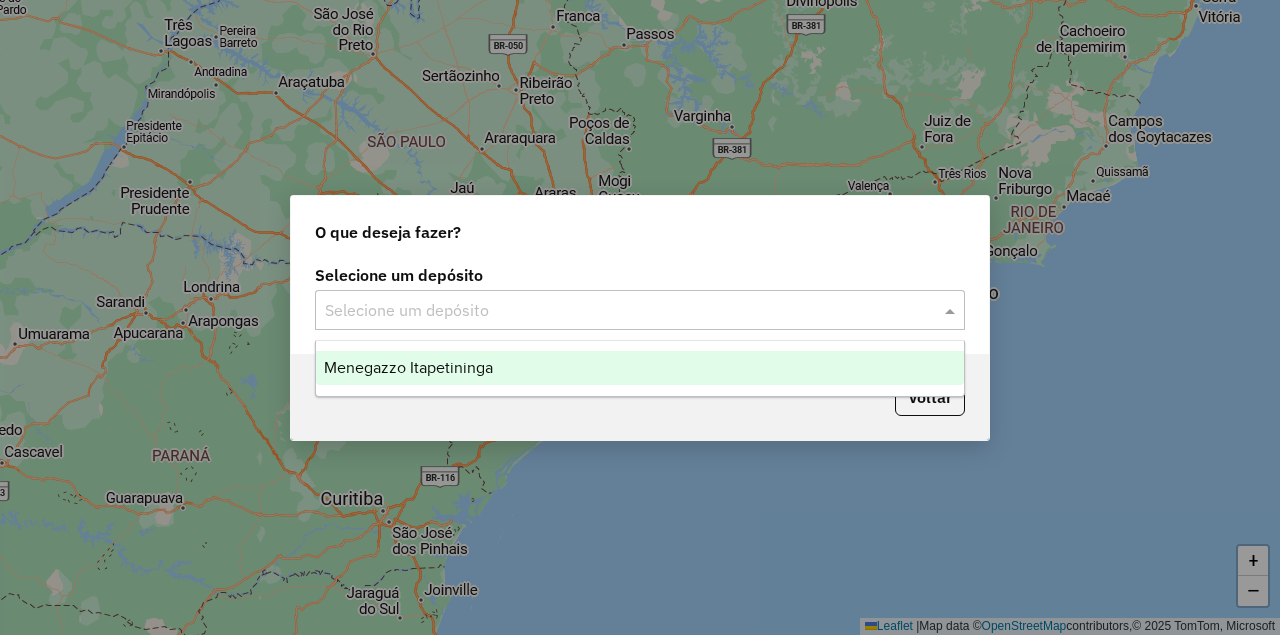 drag, startPoint x: 444, startPoint y: 371, endPoint x: 484, endPoint y: 368, distance: 40.112343 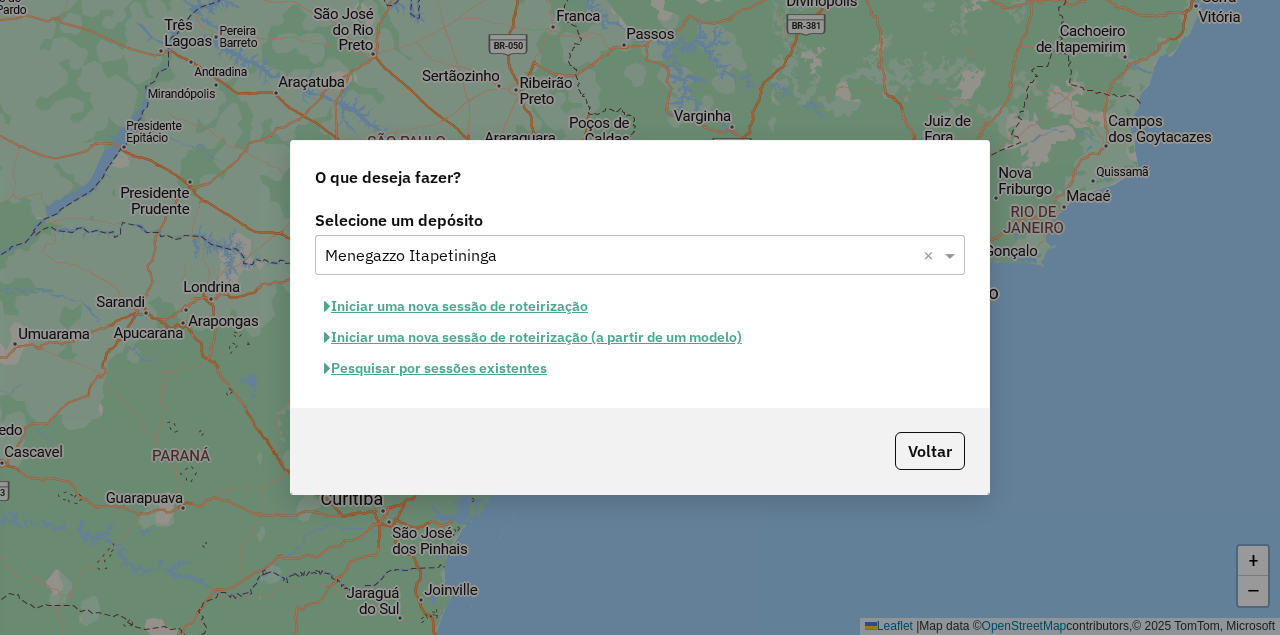 click on "Pesquisar por sessões existentes" 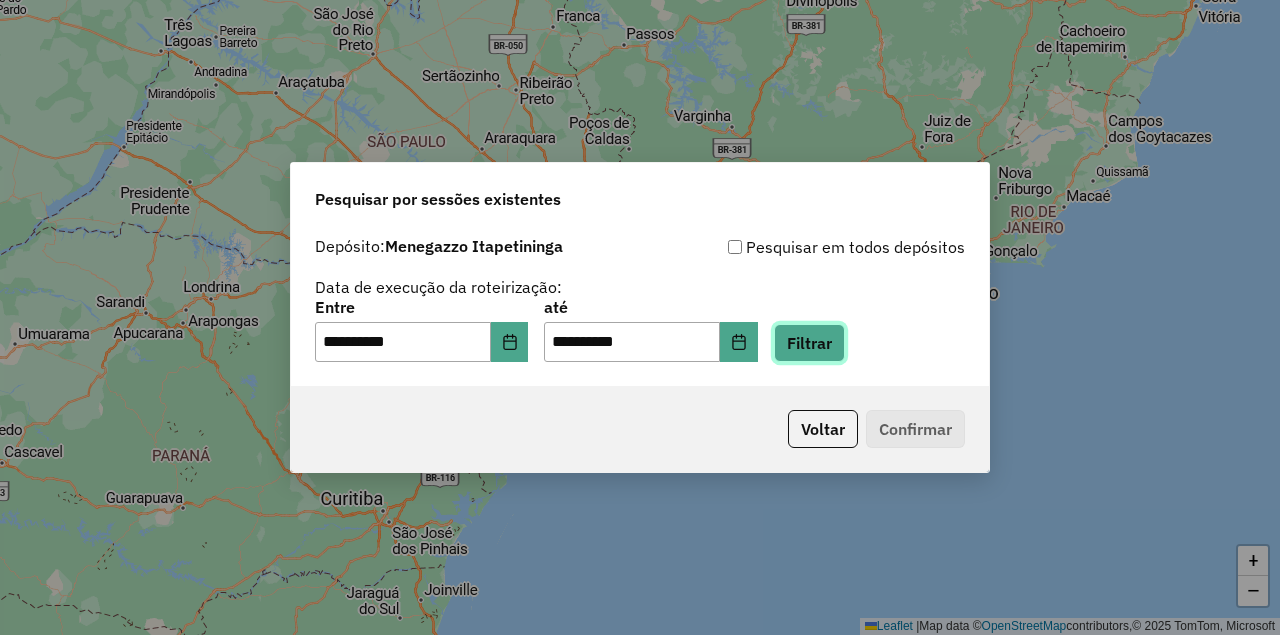 click on "Filtrar" 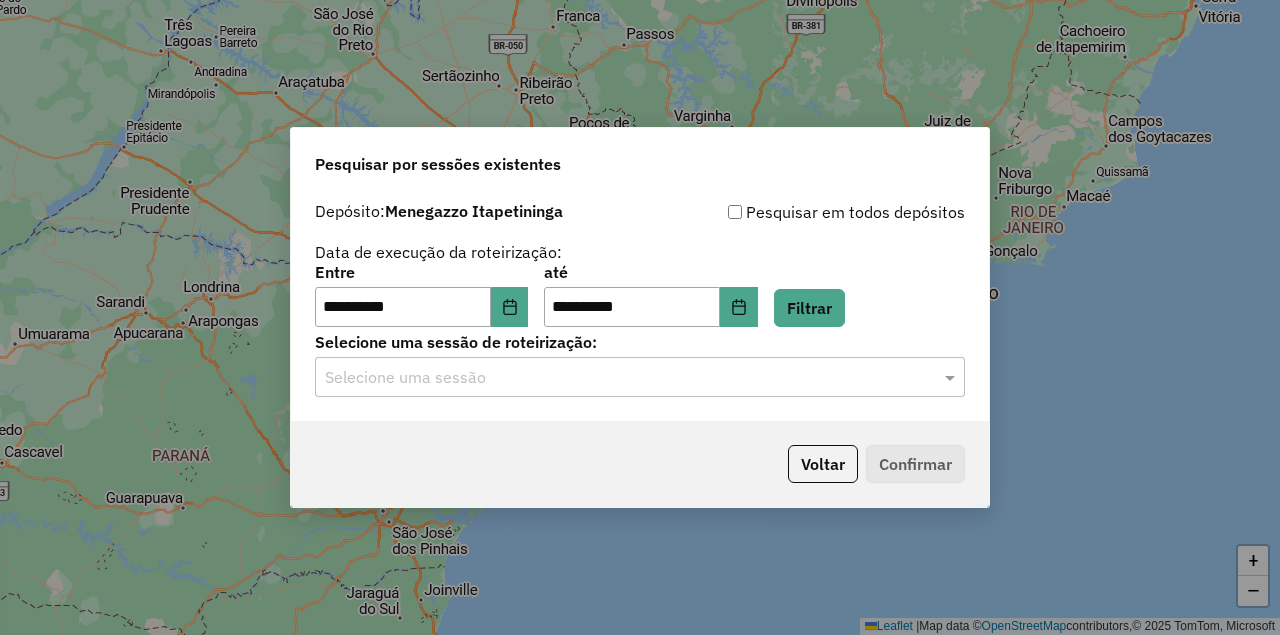 click on "Pesquisar por sessões existentes" 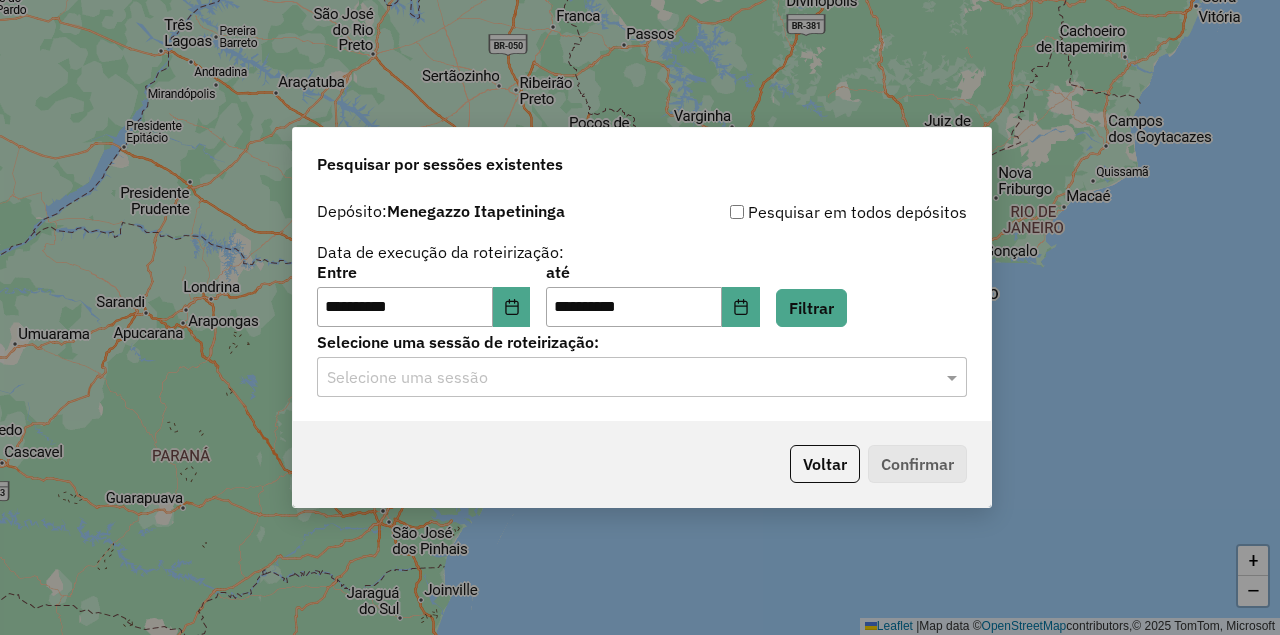 click 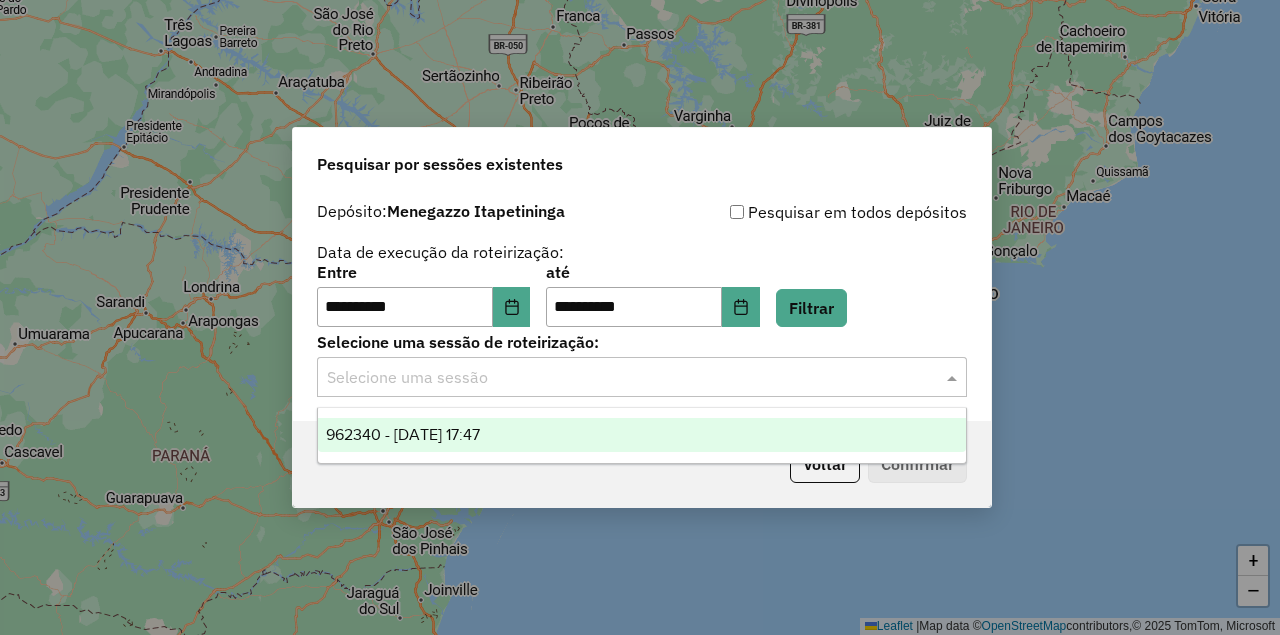 click on "962340 - [DATE] 17:47" at bounding box center (642, 435) 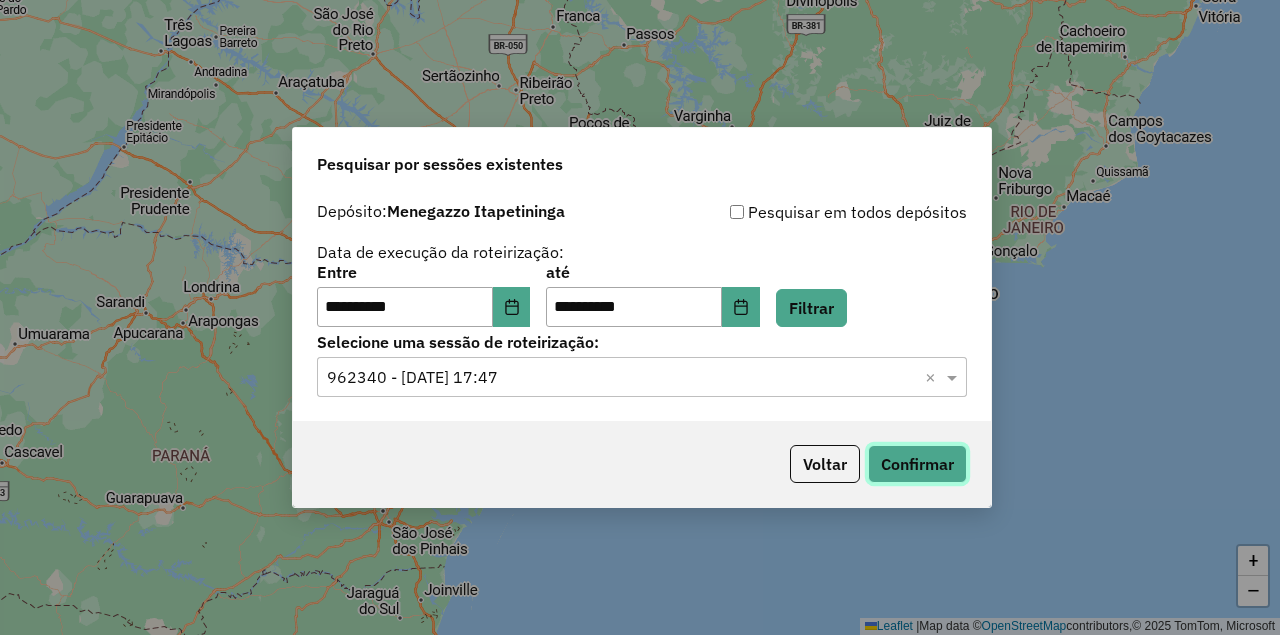 click on "Confirmar" 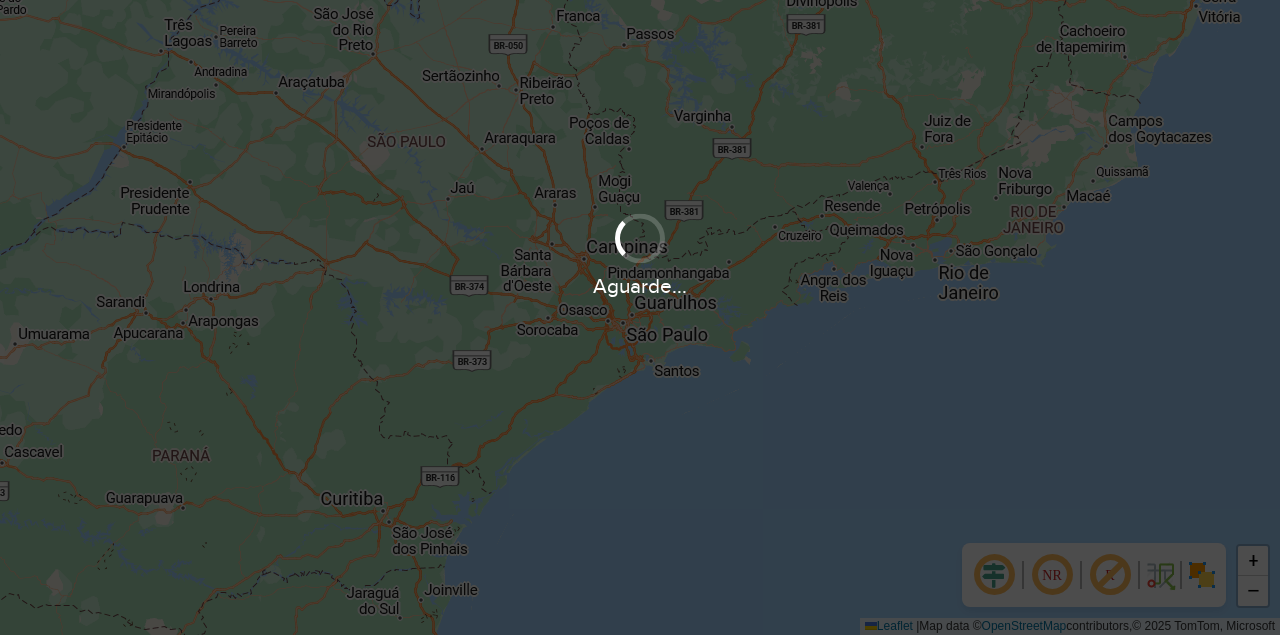 scroll, scrollTop: 0, scrollLeft: 0, axis: both 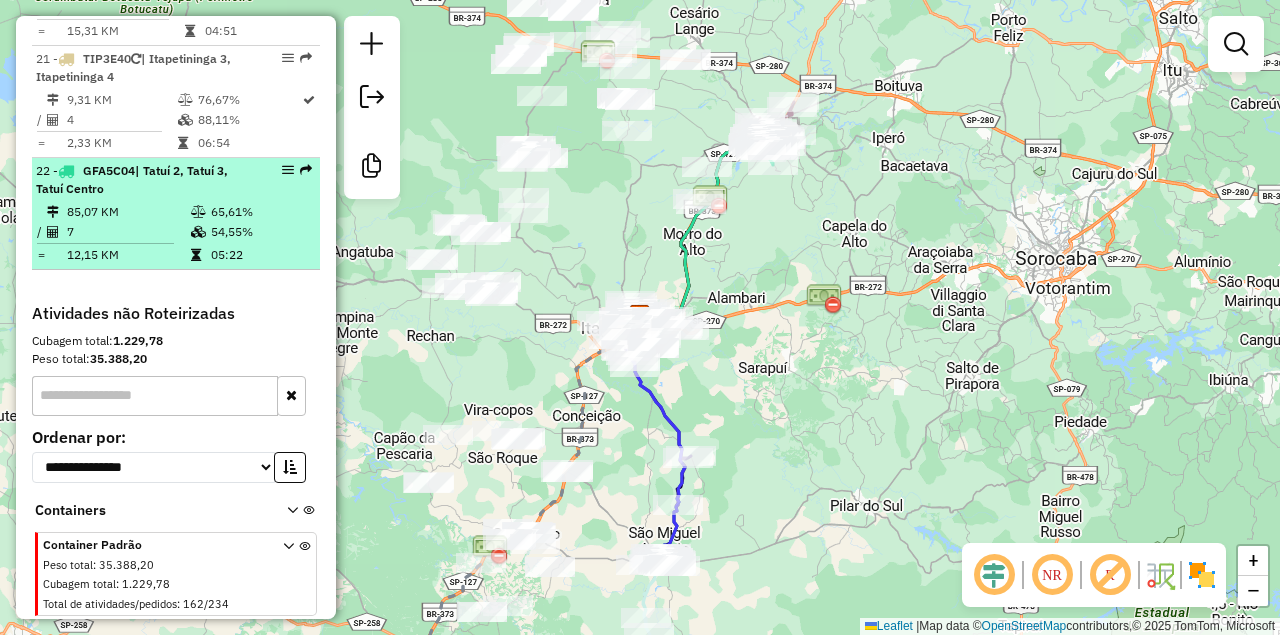 click on "7" at bounding box center (128, 232) 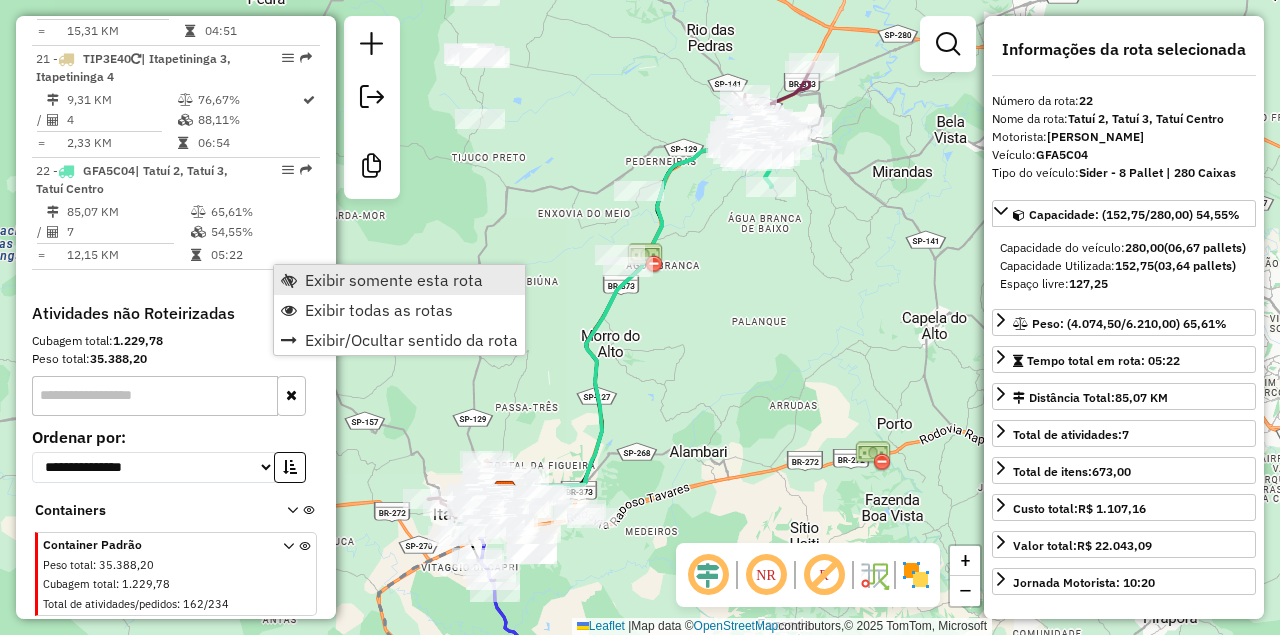 click on "Exibir somente esta rota" at bounding box center (394, 280) 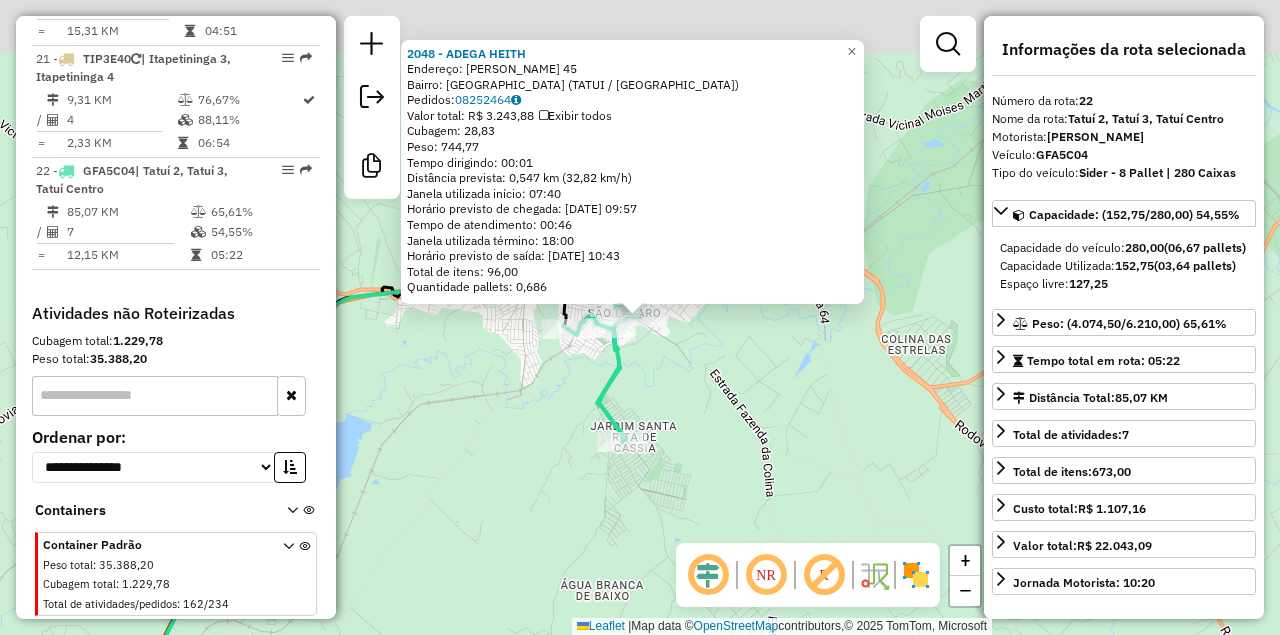 scroll, scrollTop: 3106, scrollLeft: 0, axis: vertical 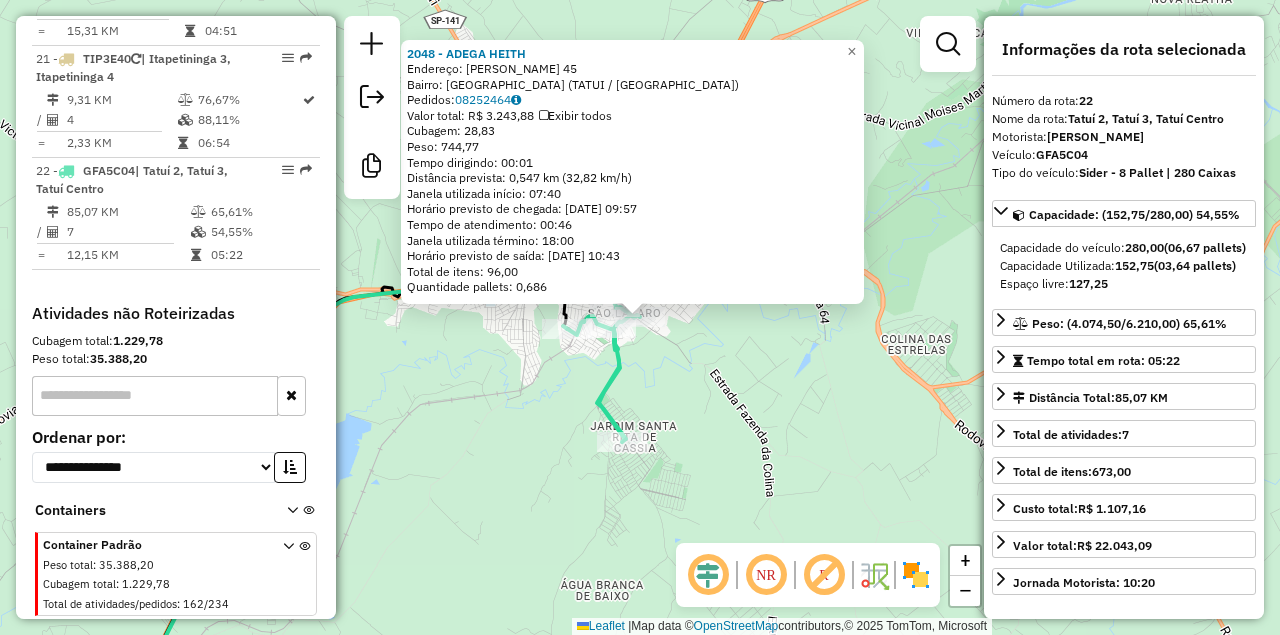 click on "2048 - ADEGA HEITH  Endereço:  PEDRO DO AMARAL LINCOLN 45   Bairro: PARQUE SAO RAFAEL (TATUI / SP)   Pedidos:  08252464   Valor total: R$ 3.243,88   Exibir todos   Cubagem: 28,83  Peso: 744,77  Tempo dirigindo: 00:01   Distância prevista: 0,547 km (32,82 km/h)   Janela utilizada início: 07:40   Horário previsto de chegada: 10/07/2025 09:57   Tempo de atendimento: 00:46   Janela utilizada término: 18:00   Horário previsto de saída: 10/07/2025 10:43   Total de itens: 96,00   Quantidade pallets: 0,686  × Janela de atendimento Grade de atendimento Capacidade Transportadoras Veículos Cliente Pedidos  Rotas Selecione os dias de semana para filtrar as janelas de atendimento  Seg   Ter   Qua   Qui   Sex   Sáb   Dom  Informe o período da janela de atendimento: De: Até:  Filtrar exatamente a janela do cliente  Considerar janela de atendimento padrão  Selecione os dias de semana para filtrar as grades de atendimento  Seg   Ter   Qua   Qui   Sex   Sáb   Dom   Clientes fora do dia de atendimento selecionado" 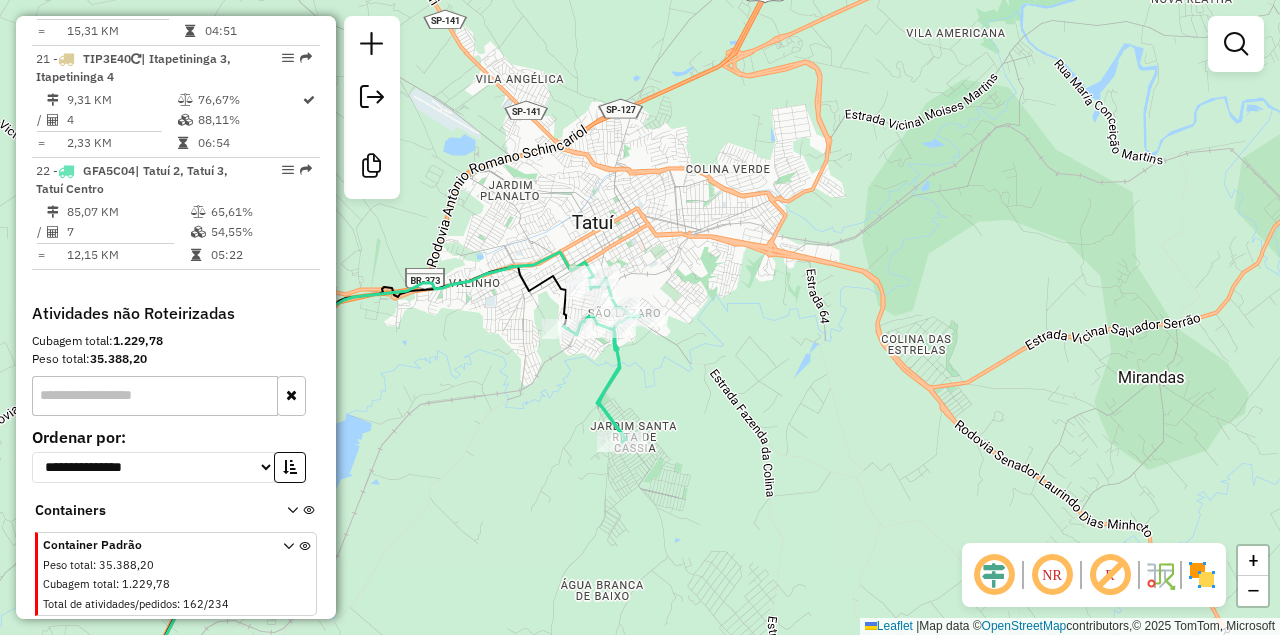 scroll, scrollTop: 3016, scrollLeft: 0, axis: vertical 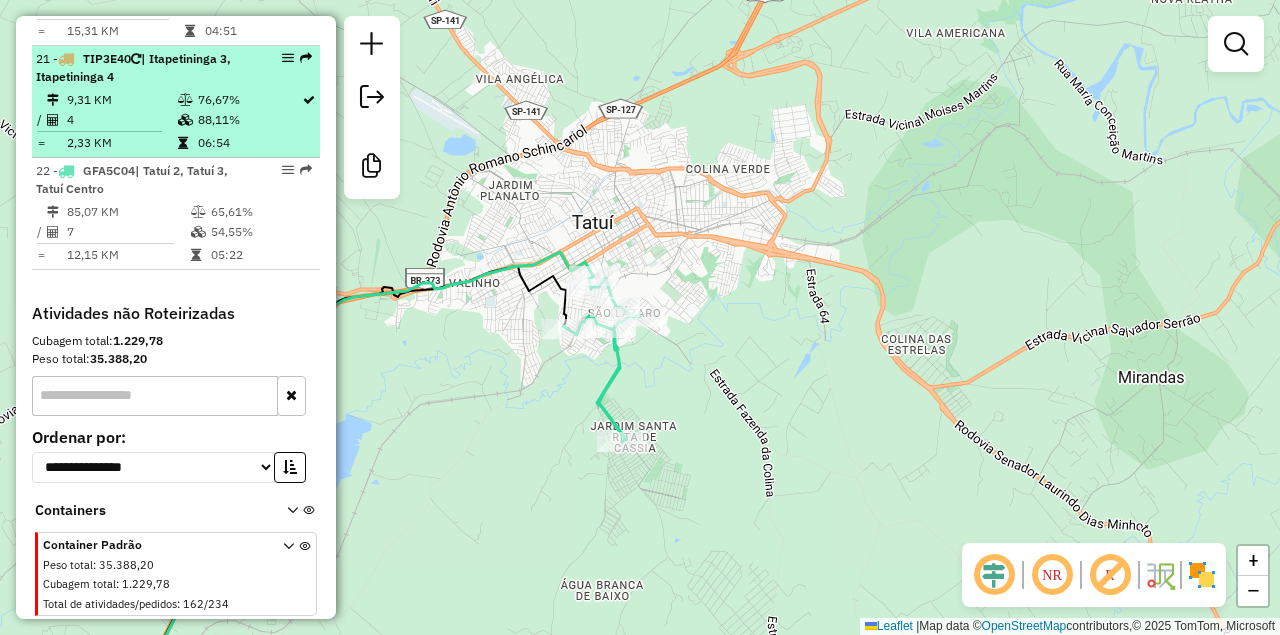 click on "4" at bounding box center (121, 120) 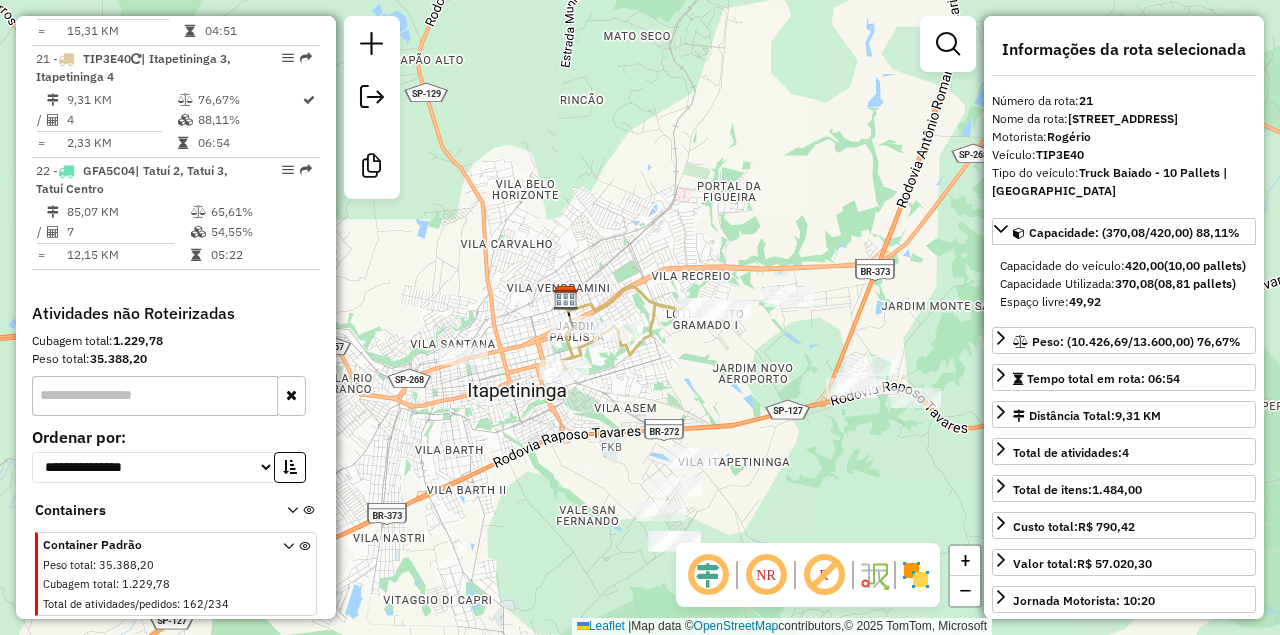 drag, startPoint x: 564, startPoint y: 461, endPoint x: 562, endPoint y: 351, distance: 110.01818 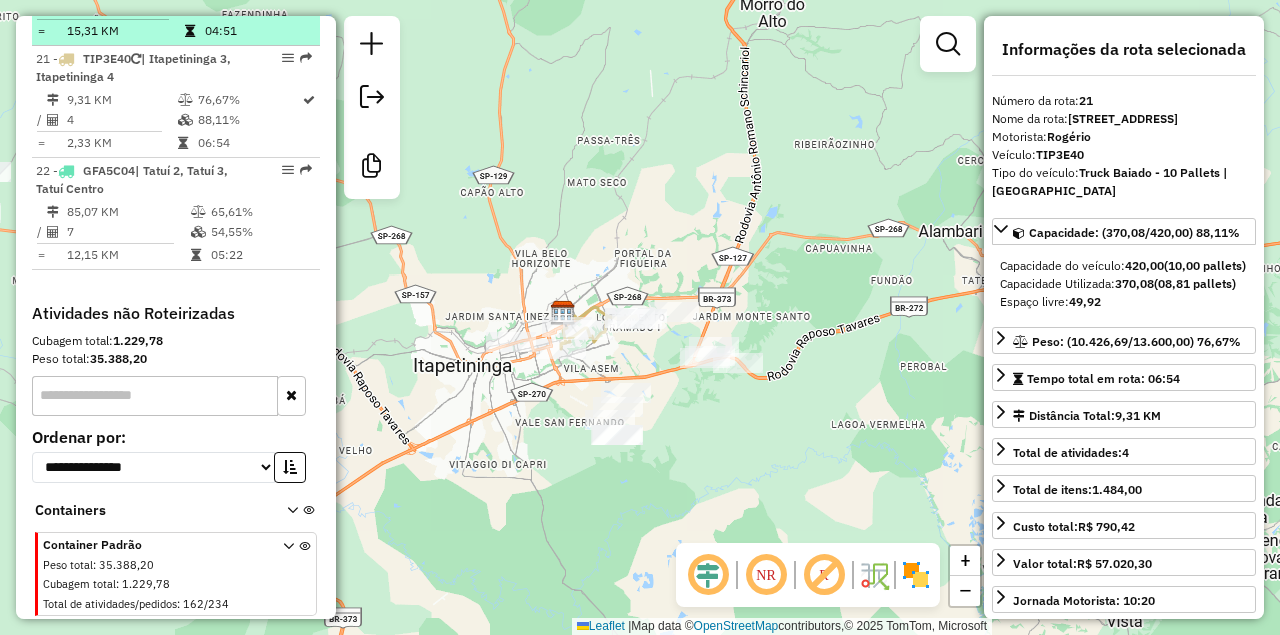 scroll, scrollTop: 2836, scrollLeft: 0, axis: vertical 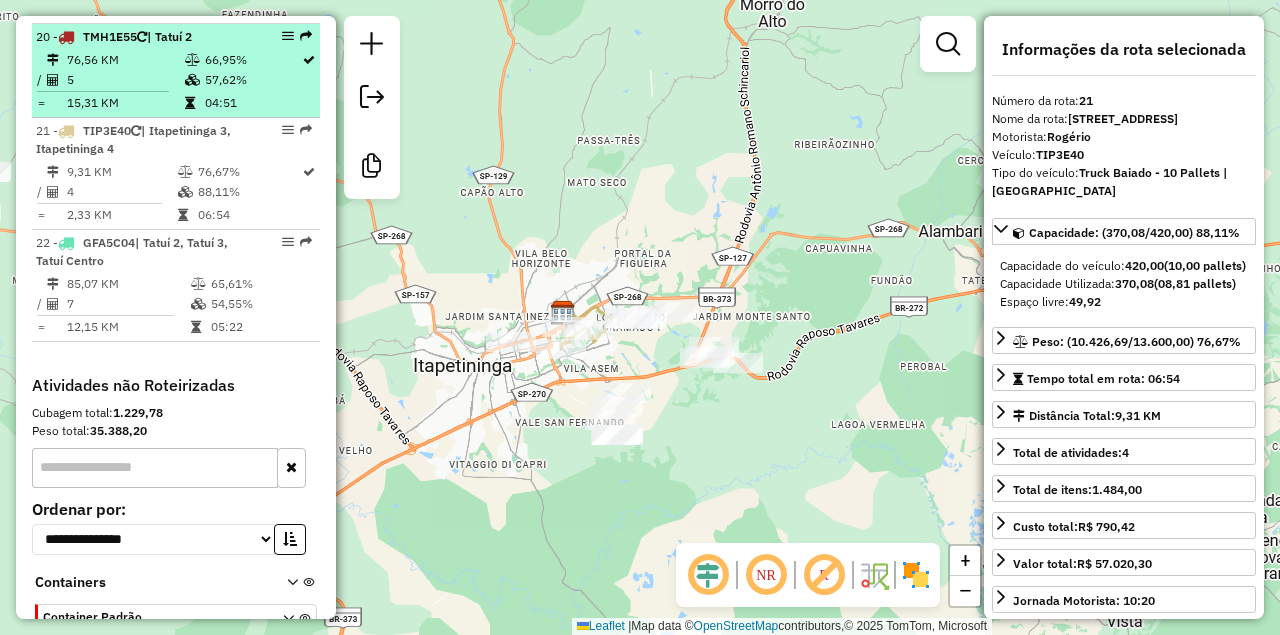 click on "76,56 KM" at bounding box center (125, 60) 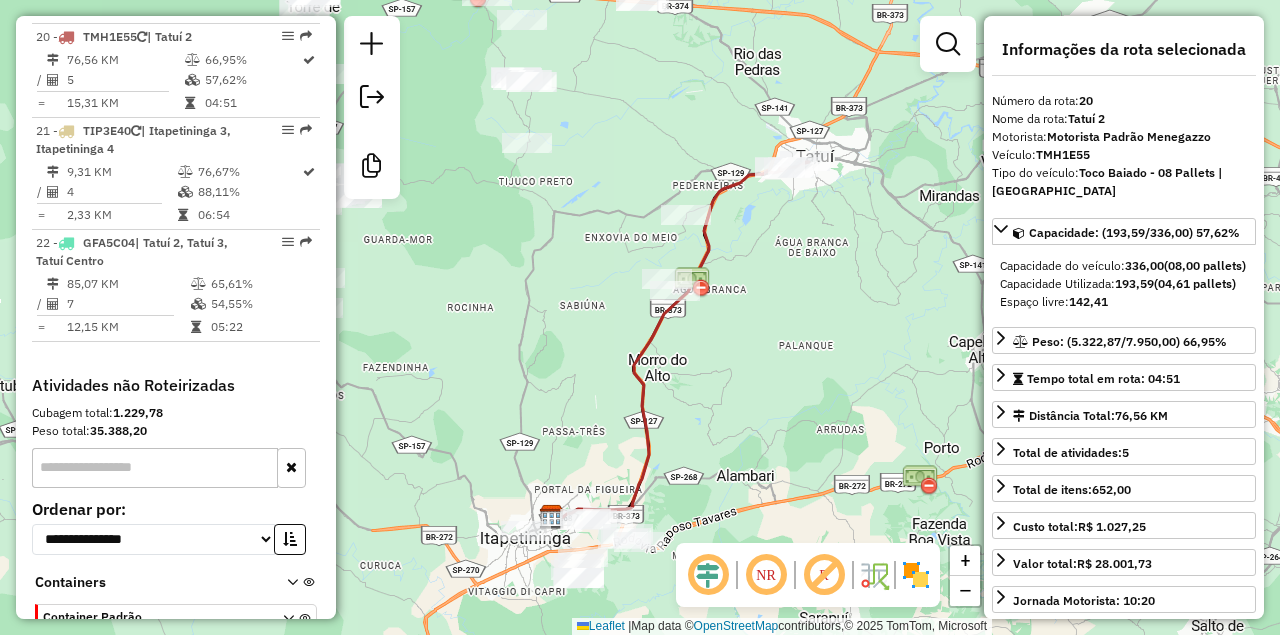 drag, startPoint x: 451, startPoint y: 287, endPoint x: 491, endPoint y: 308, distance: 45.17743 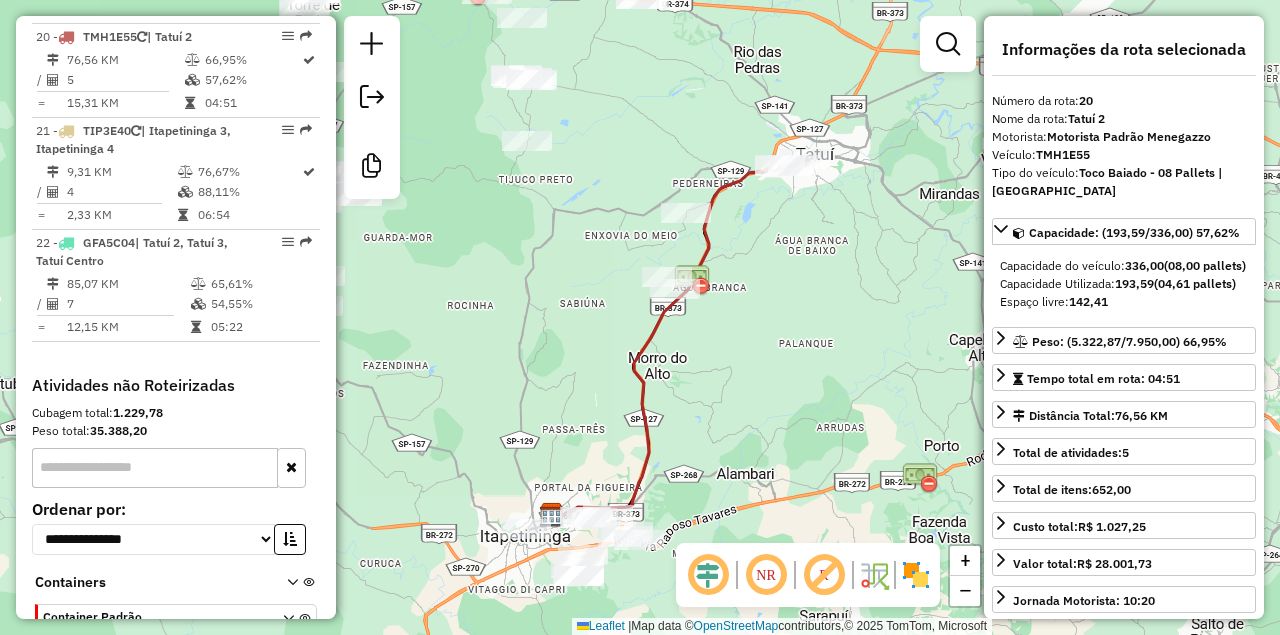 click 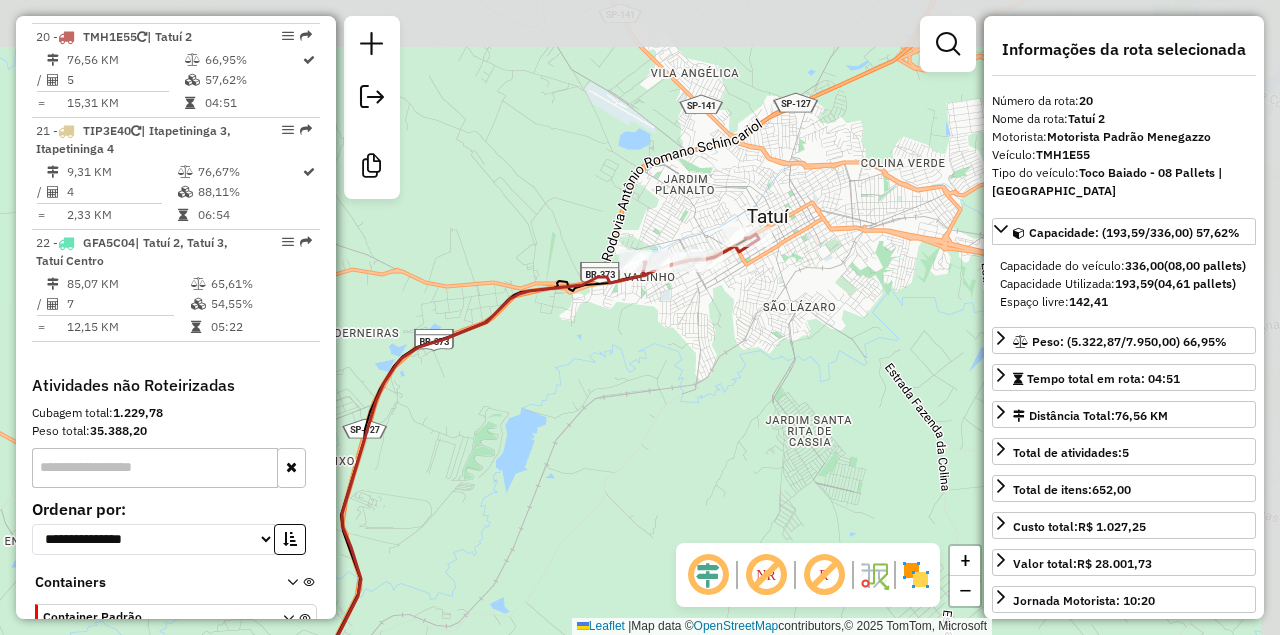 drag, startPoint x: 801, startPoint y: 212, endPoint x: 704, endPoint y: 325, distance: 148.9228 